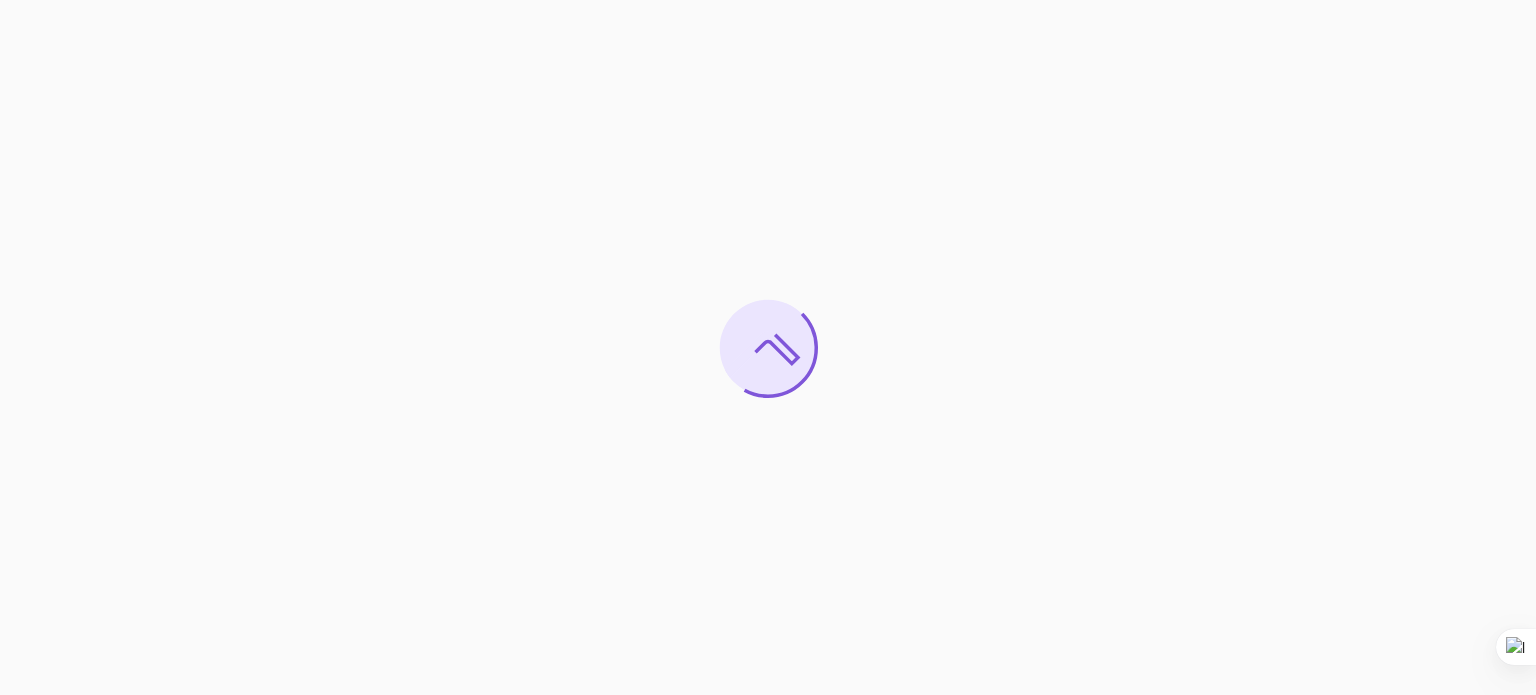 scroll, scrollTop: 0, scrollLeft: 0, axis: both 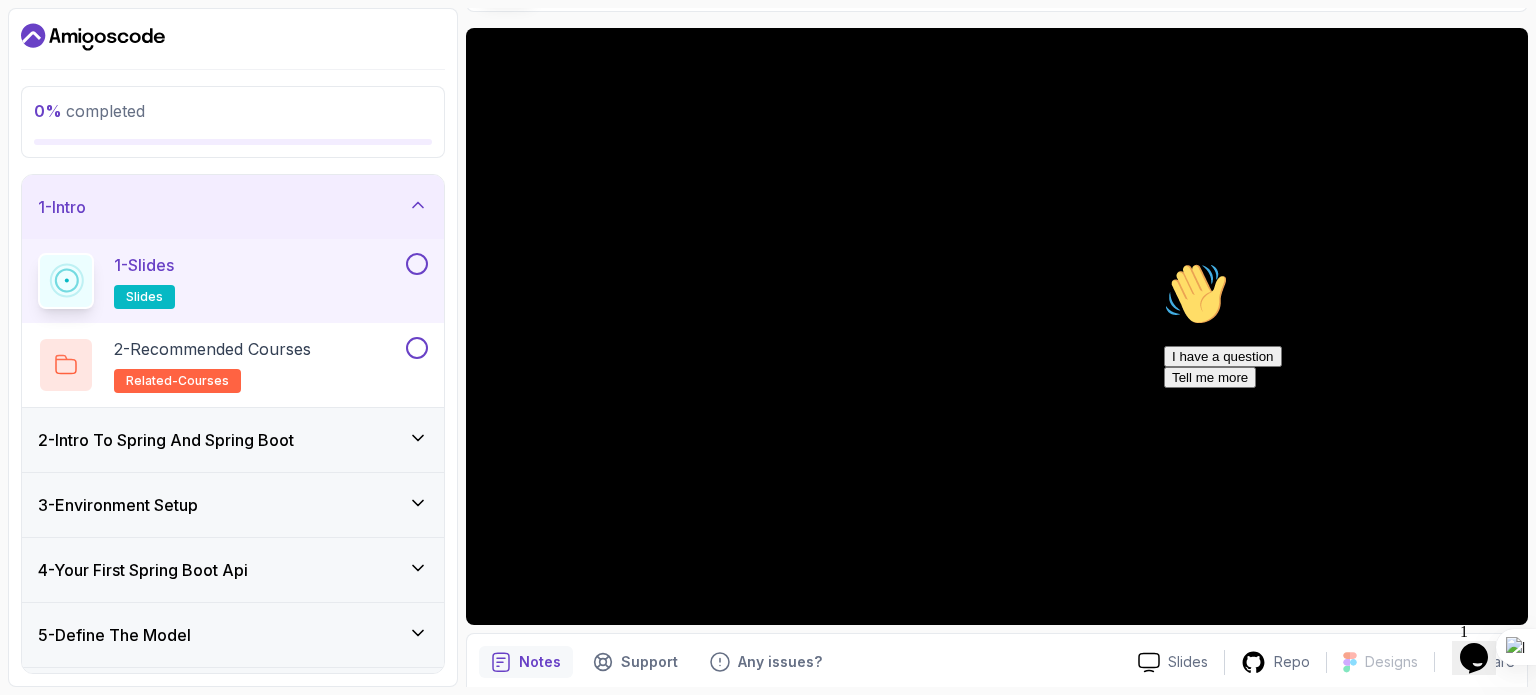 click on "Hi! How can we help? I have a question Tell me more" at bounding box center [1344, 325] 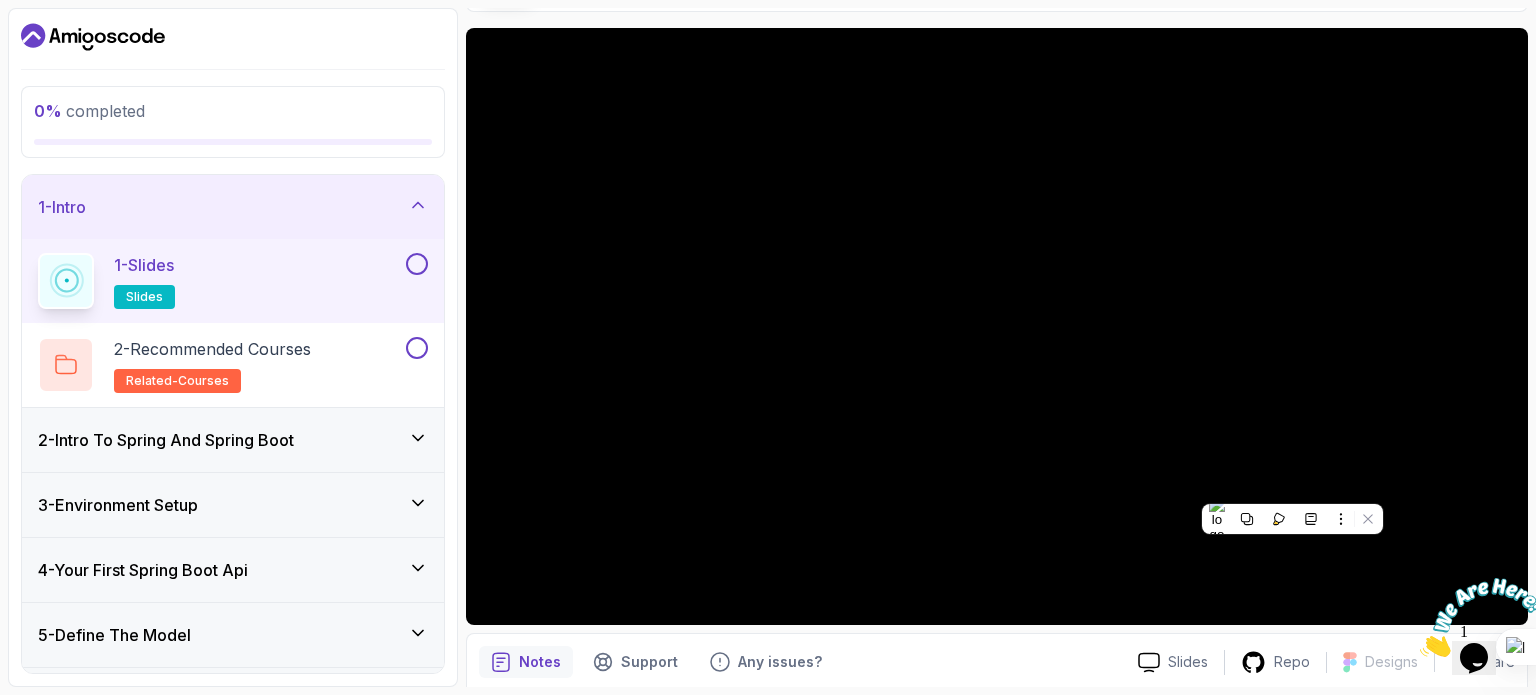 click at bounding box center [1482, 617] 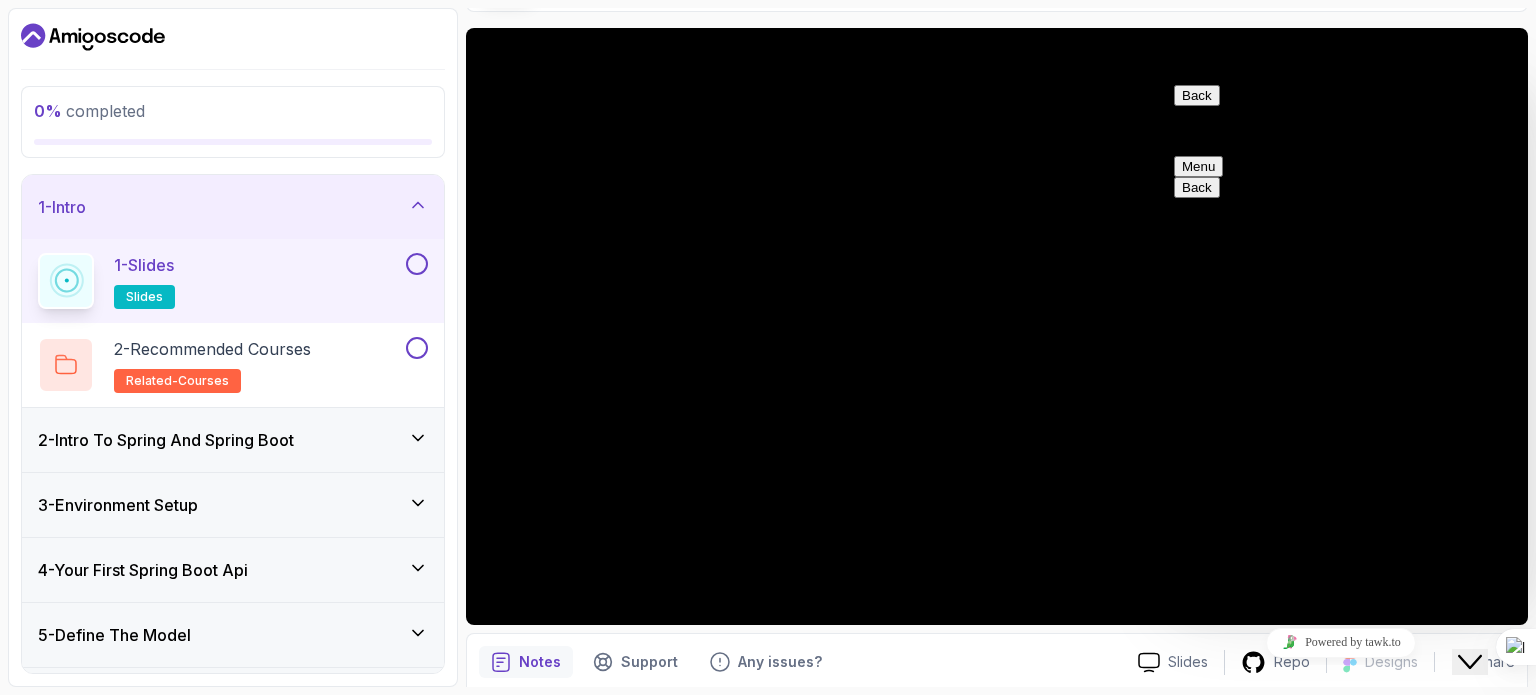 click on "Close Chat This icon closes the chat window." 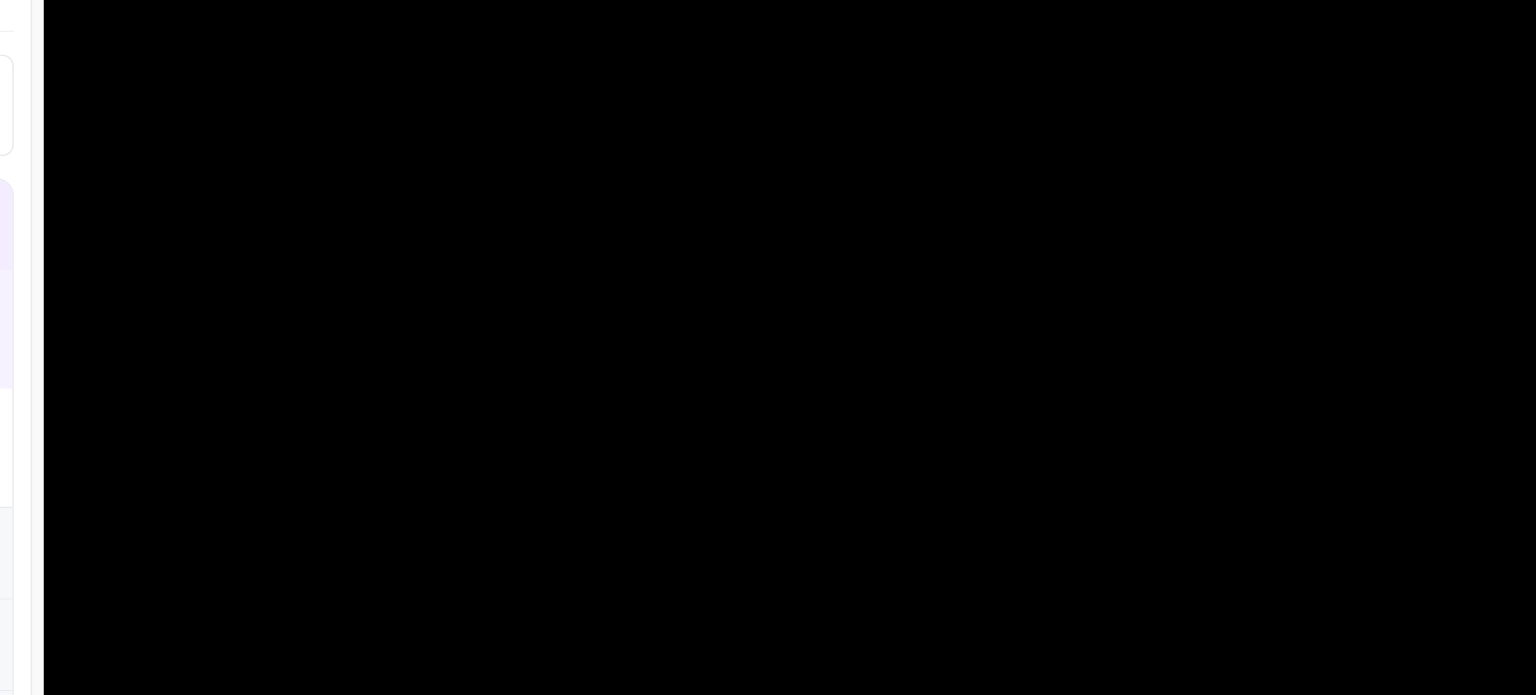 scroll, scrollTop: 0, scrollLeft: 0, axis: both 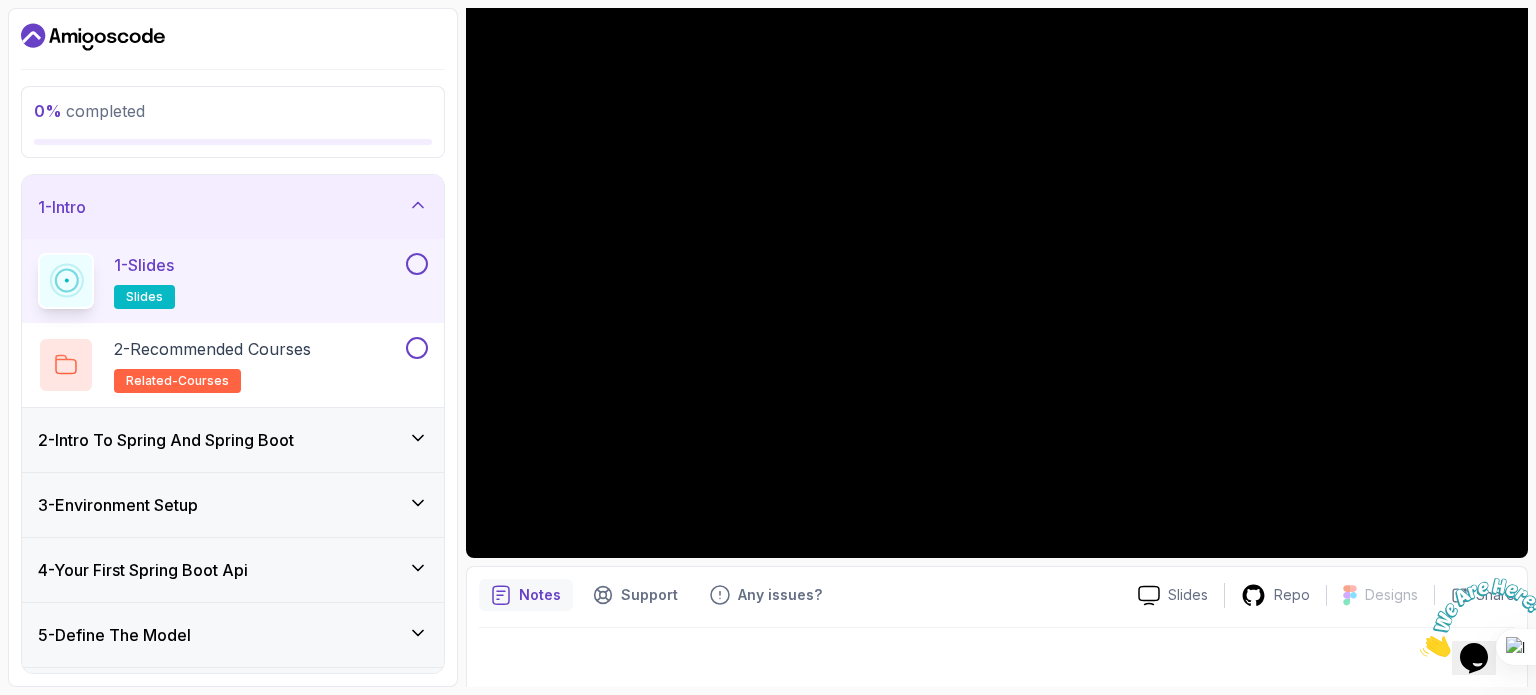 click at bounding box center (1420, 651) 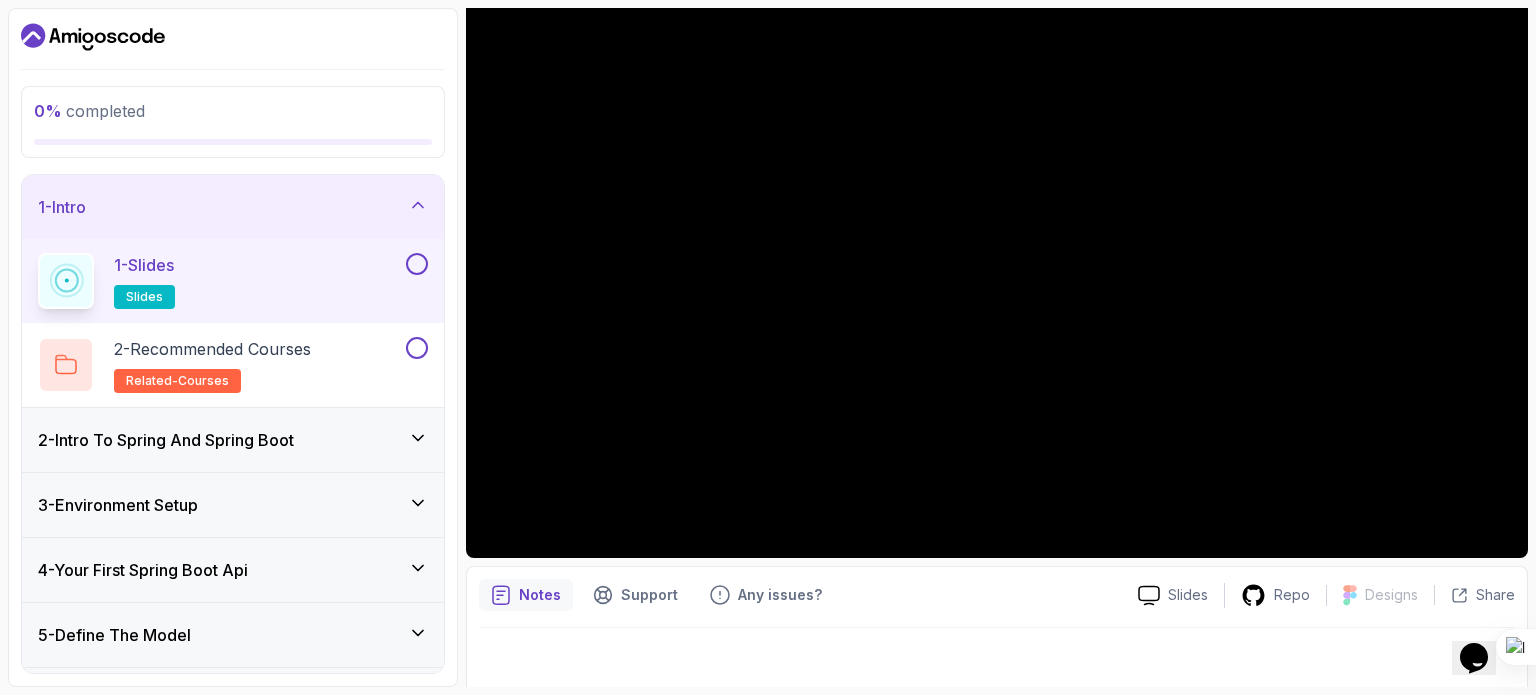 click at bounding box center [417, 264] 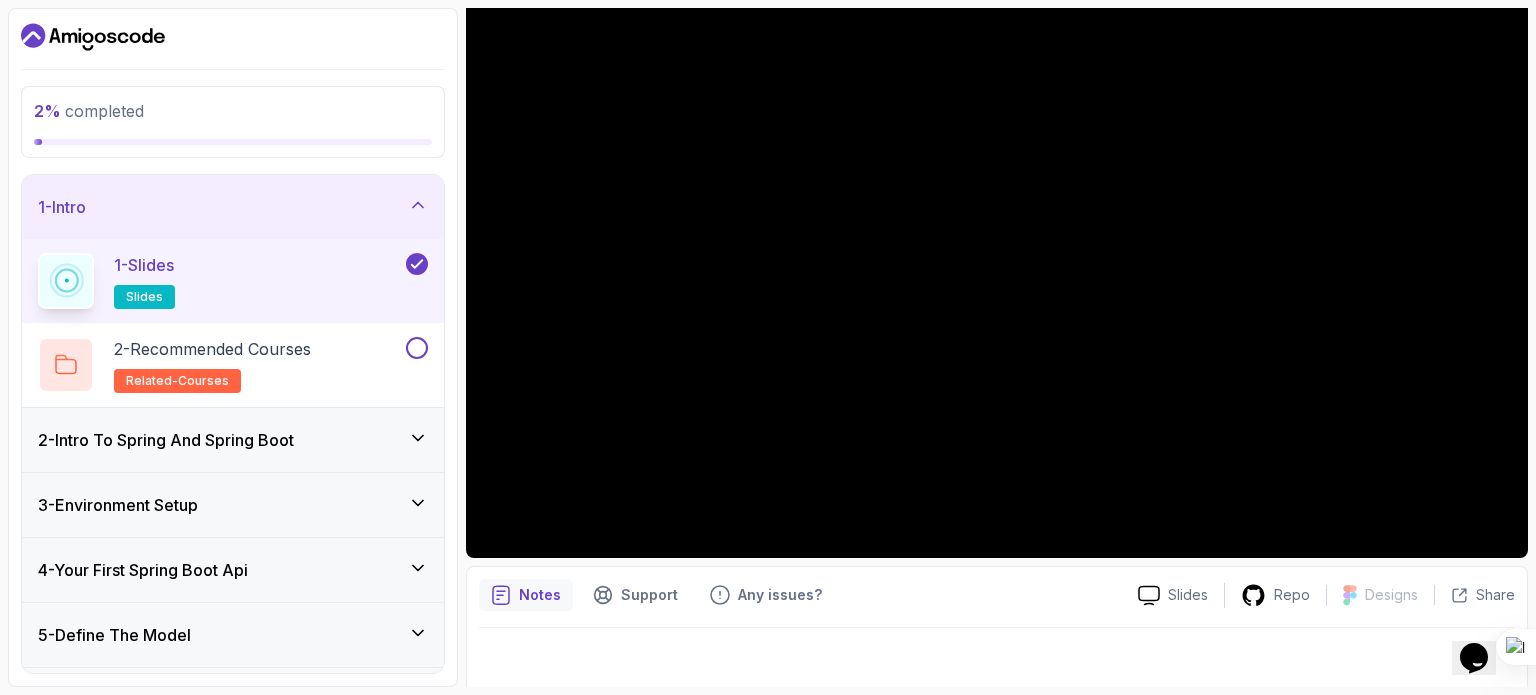 click 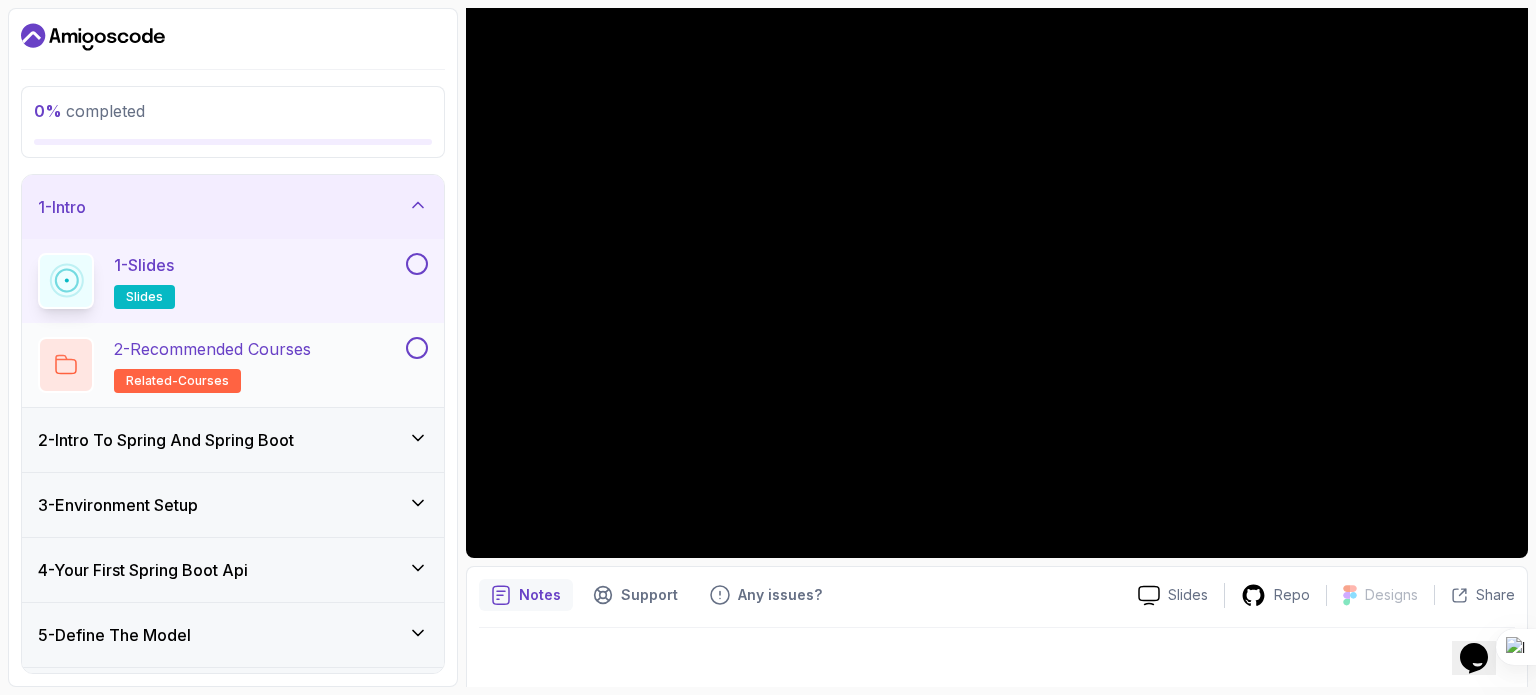click on "2  -  Recommended Courses related-courses" at bounding box center (220, 365) 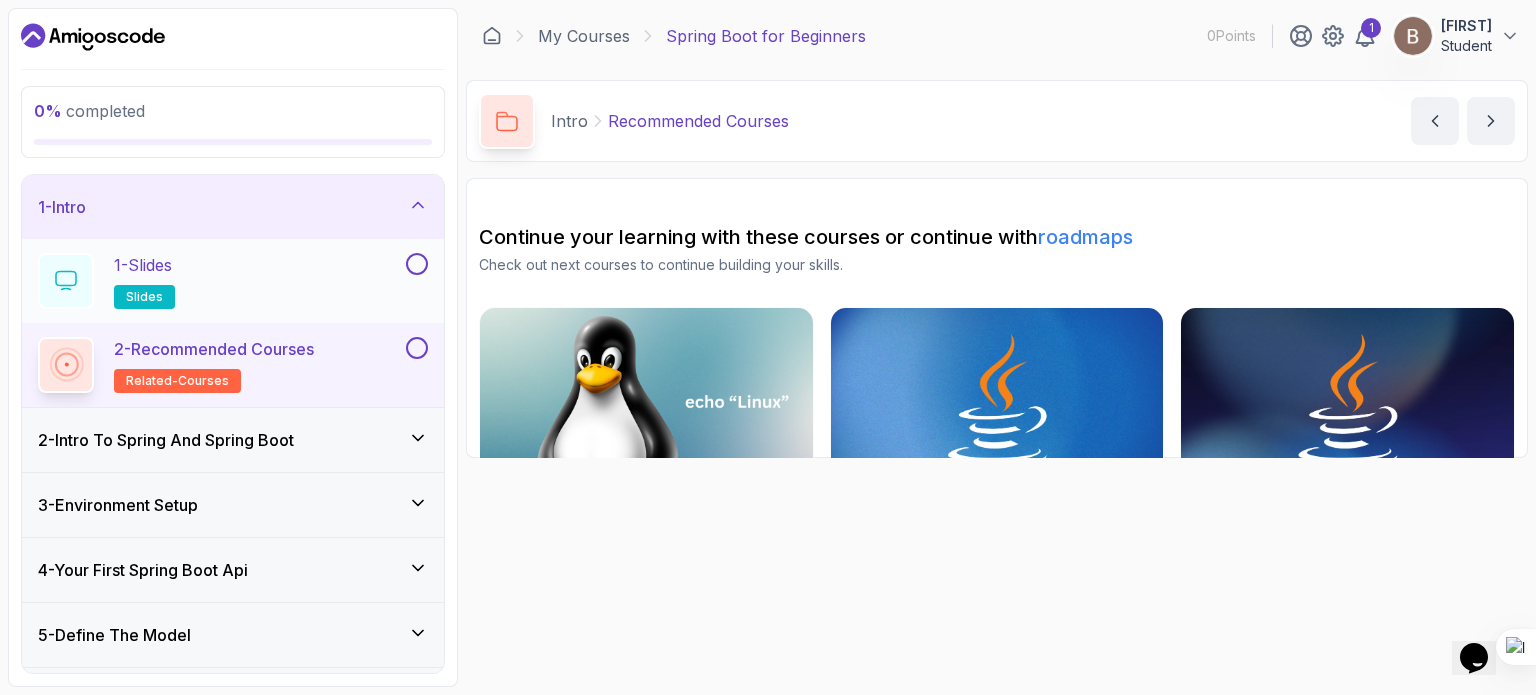 scroll, scrollTop: 0, scrollLeft: 0, axis: both 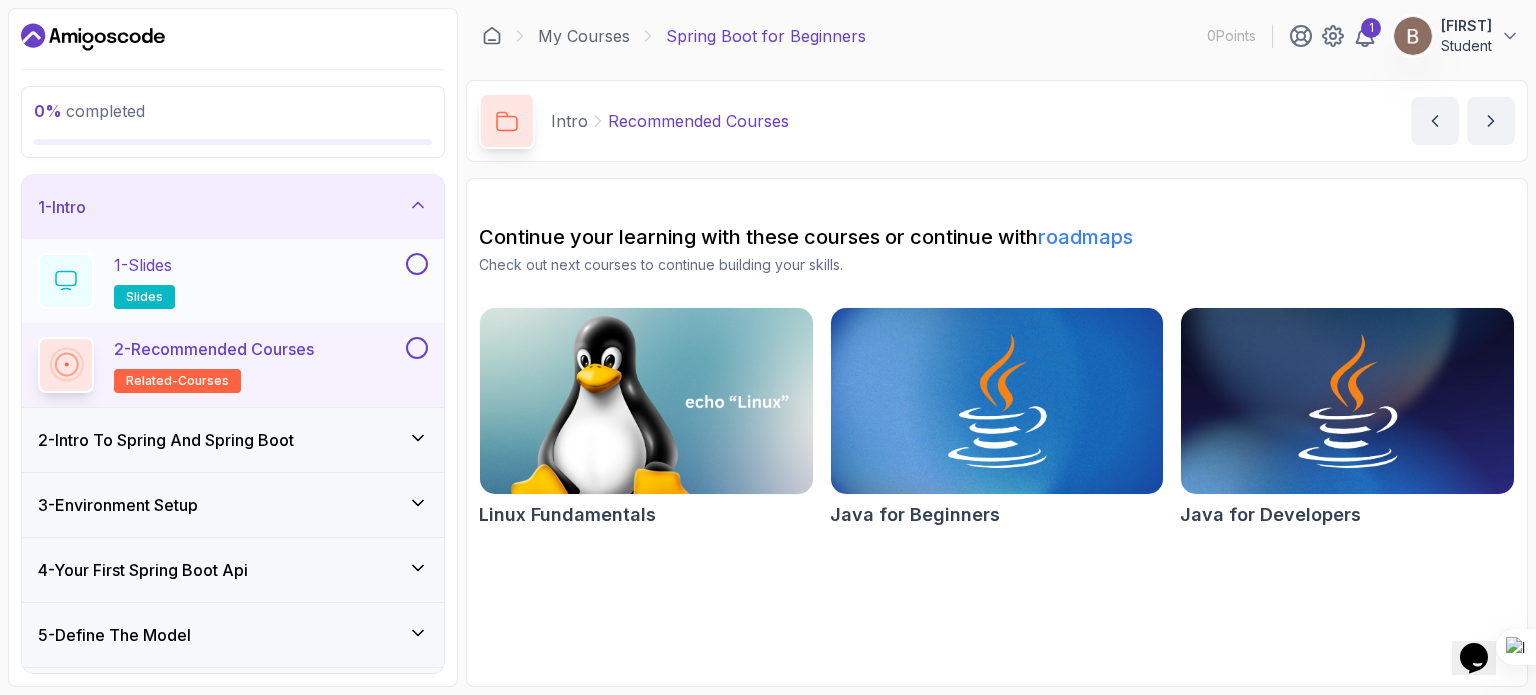 click at bounding box center [417, 264] 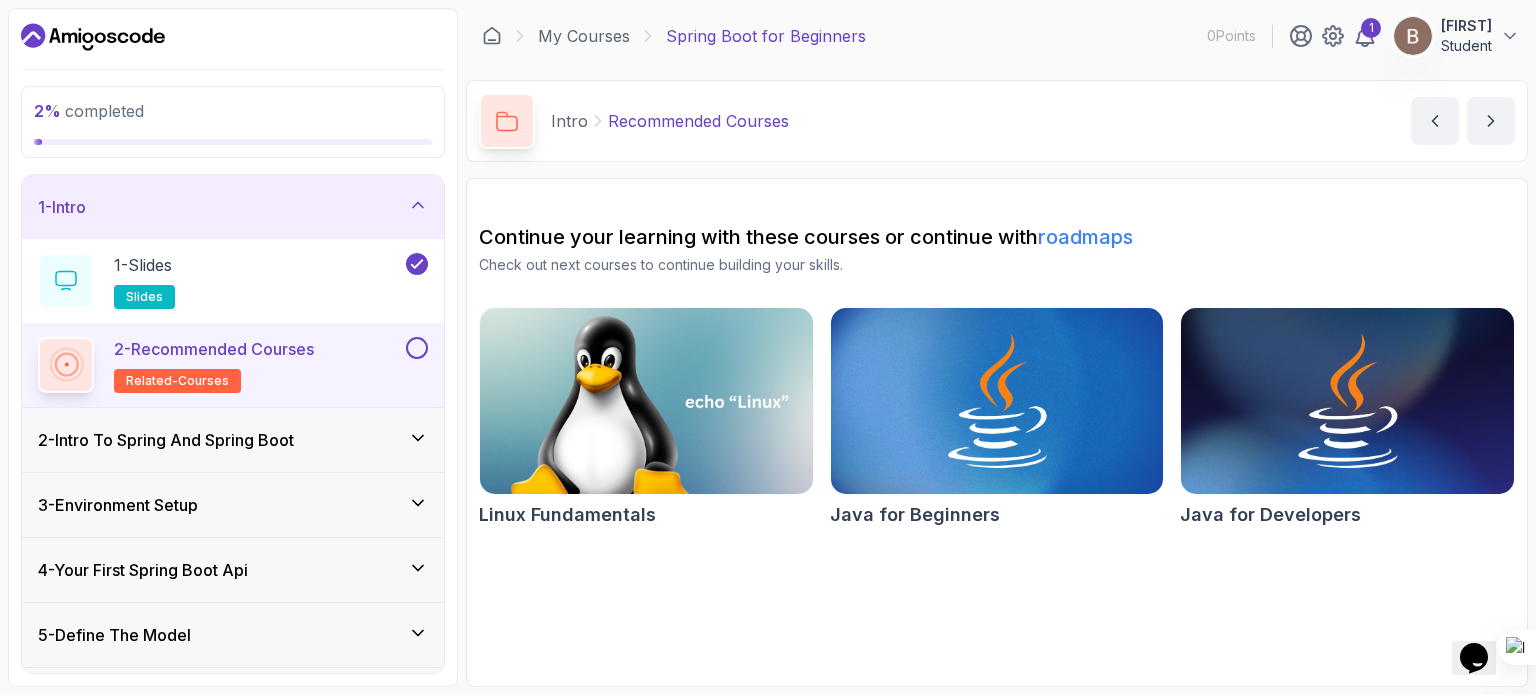 click at bounding box center [417, 348] 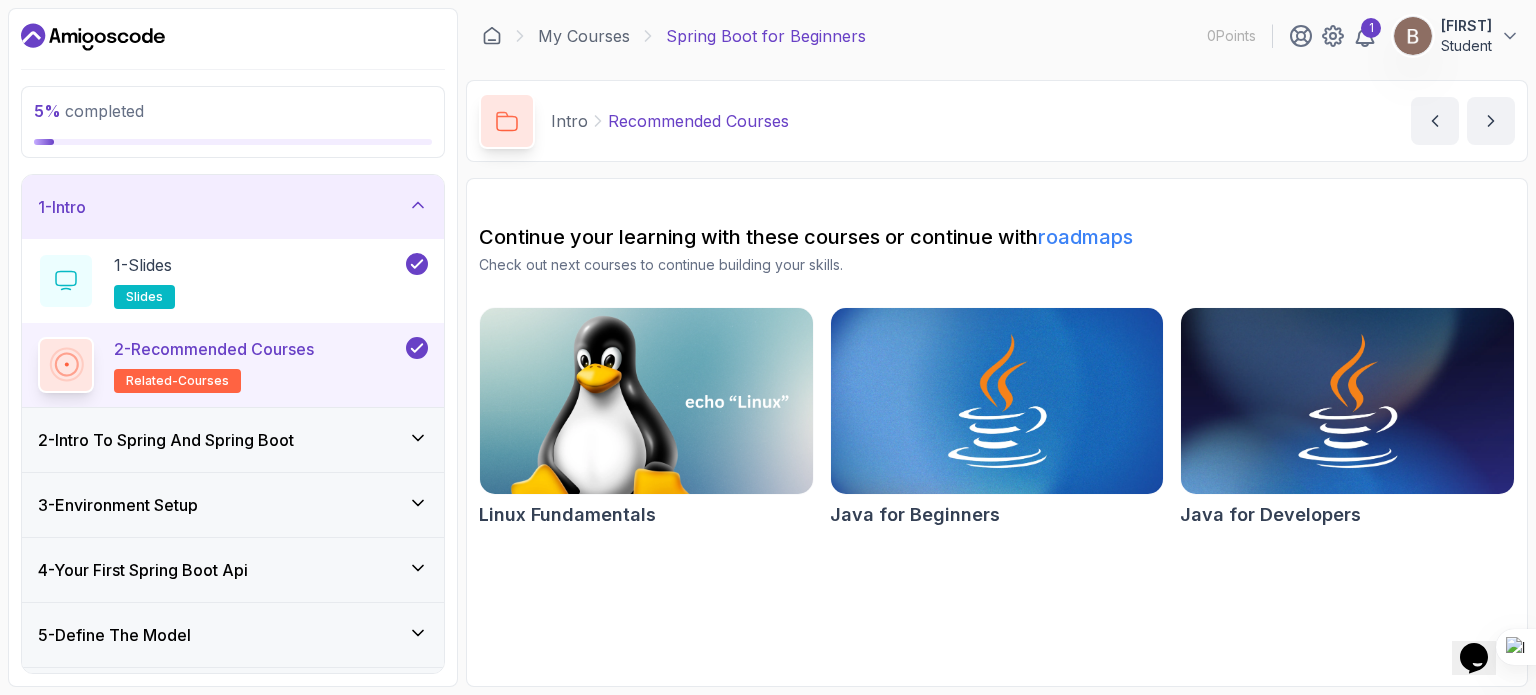 click on "2  -  Intro To Spring And Spring Boot" at bounding box center [233, 440] 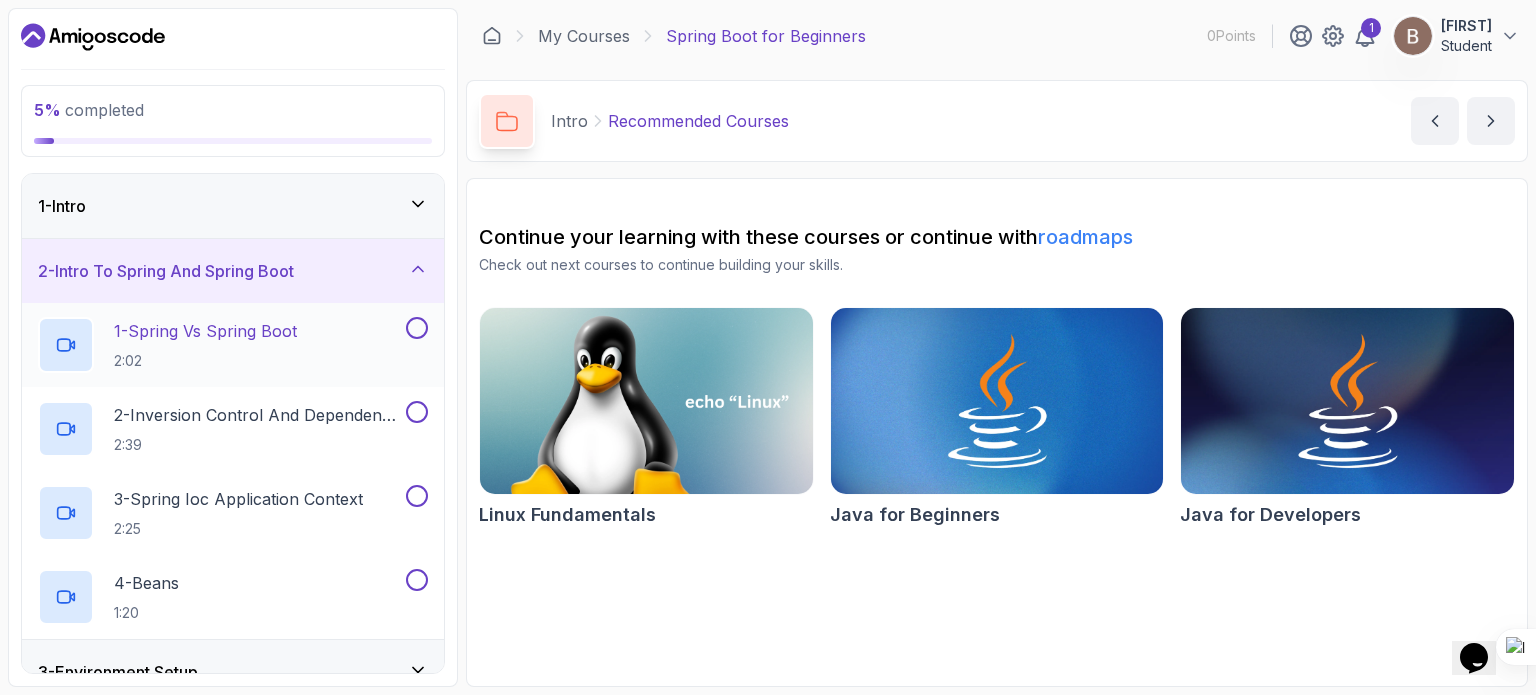 click on "1  -  Spring Vs Spring Boot" at bounding box center [205, 331] 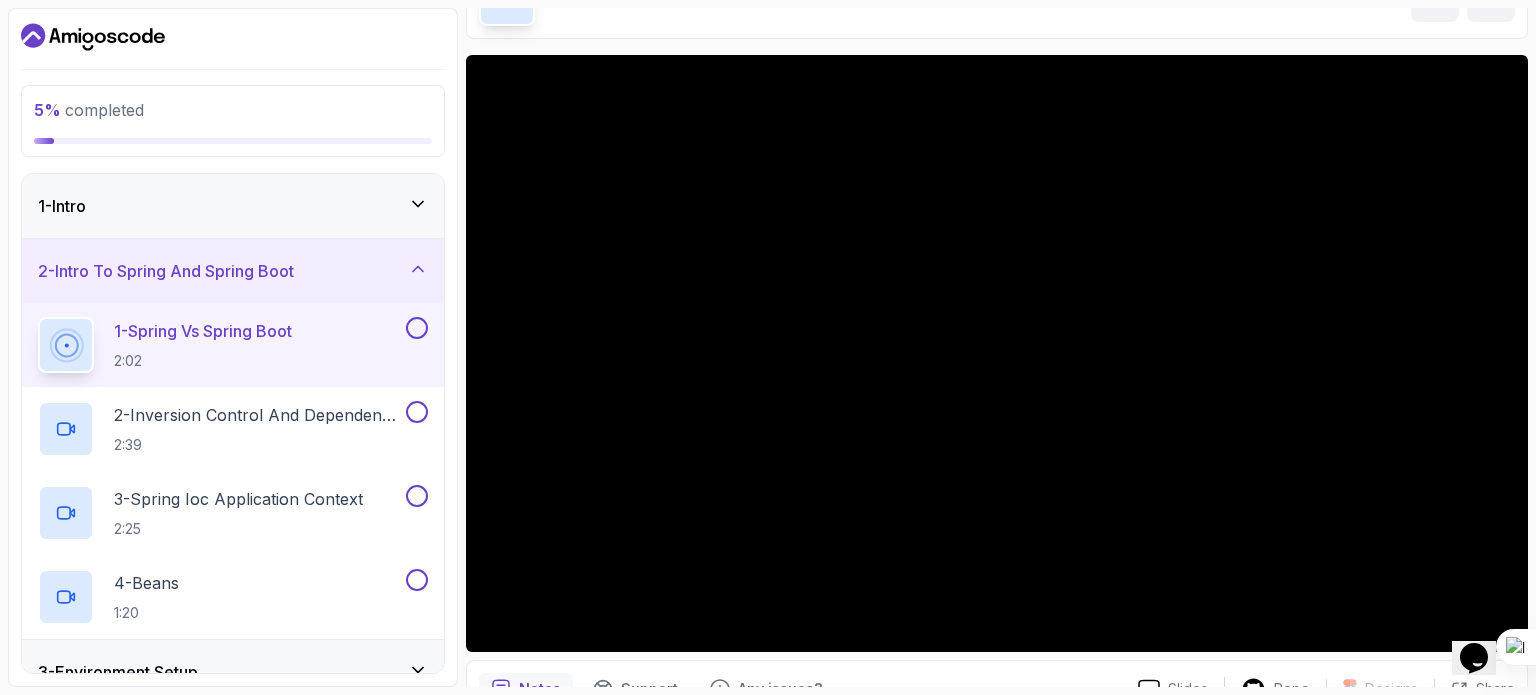 scroll, scrollTop: 164, scrollLeft: 0, axis: vertical 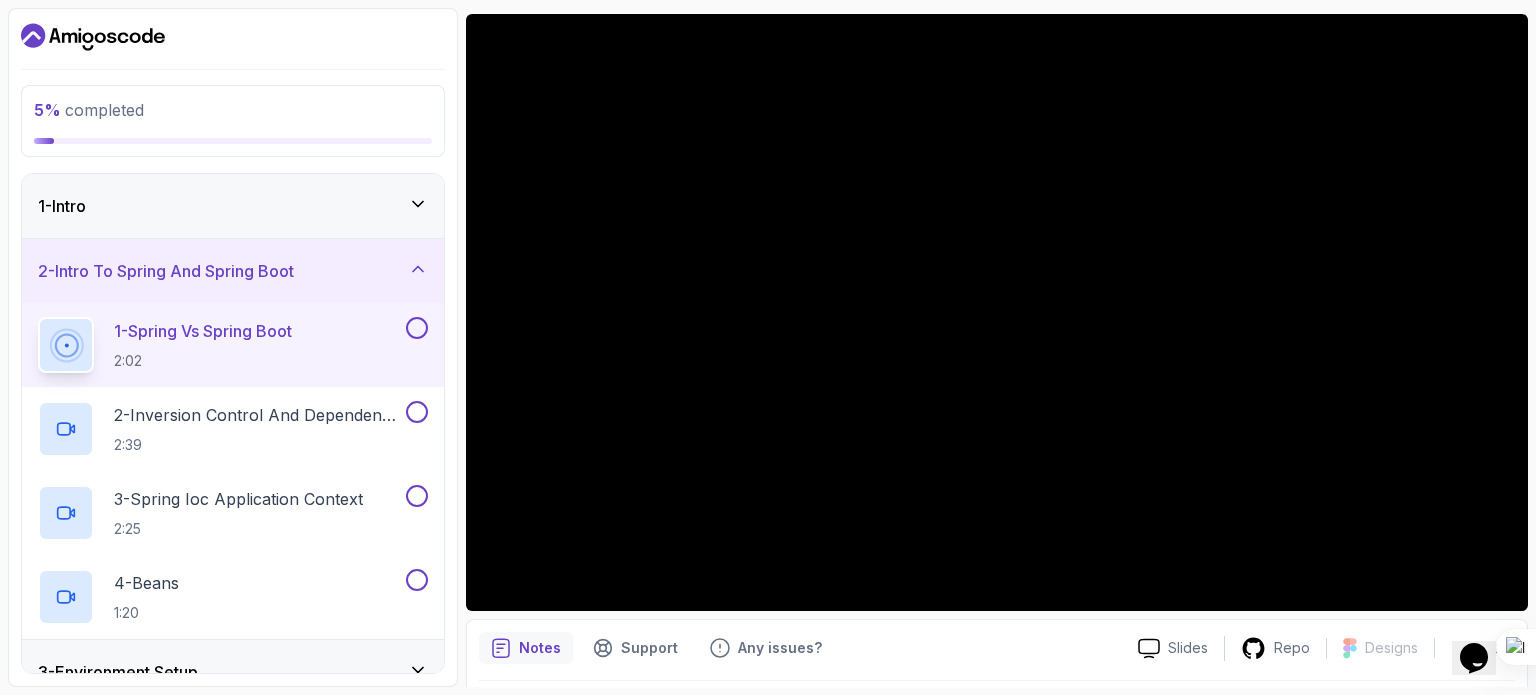 click 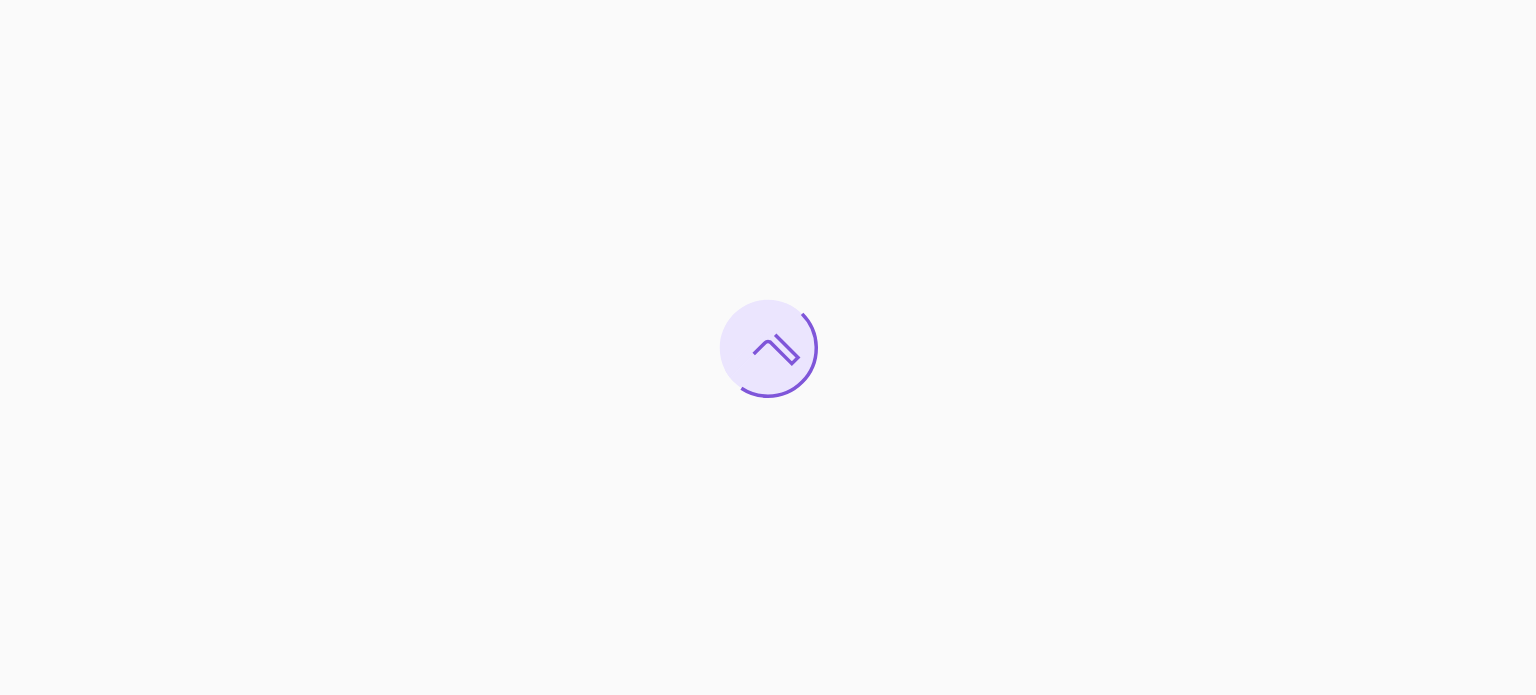 scroll, scrollTop: 0, scrollLeft: 0, axis: both 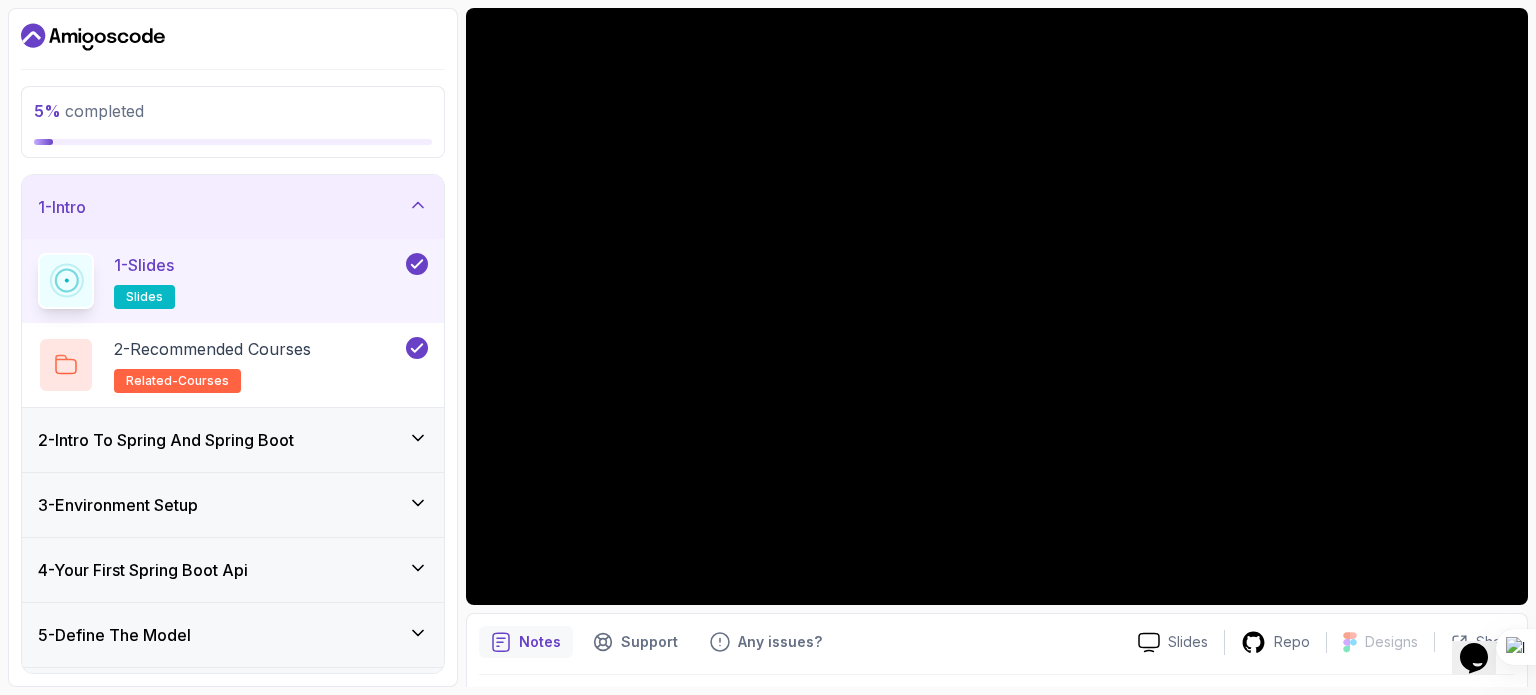 click on "2  -  Intro To Spring And Spring Boot" at bounding box center (166, 440) 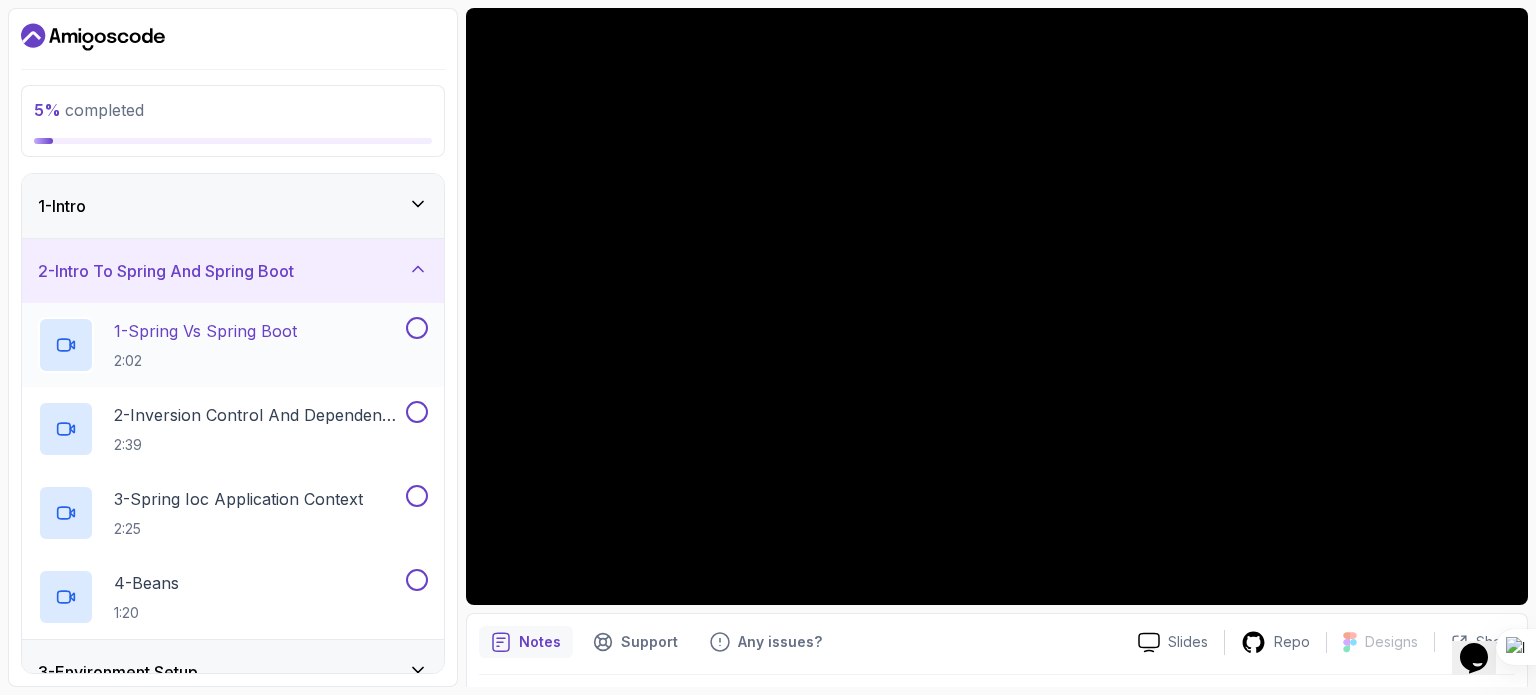 click on "1  -  Spring Vs Spring Boot 2:02" at bounding box center (233, 345) 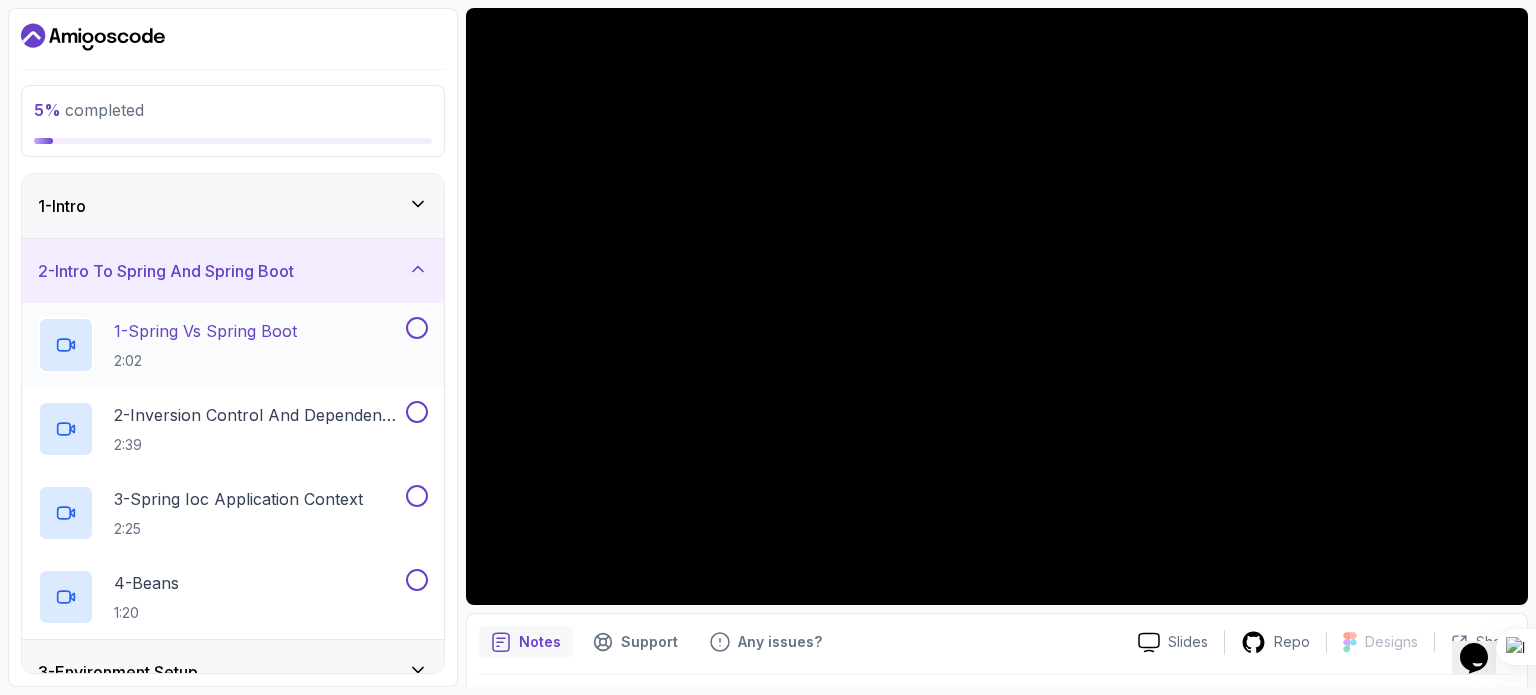 click on "1  -  Spring Vs Spring Boot 2:02" at bounding box center [233, 345] 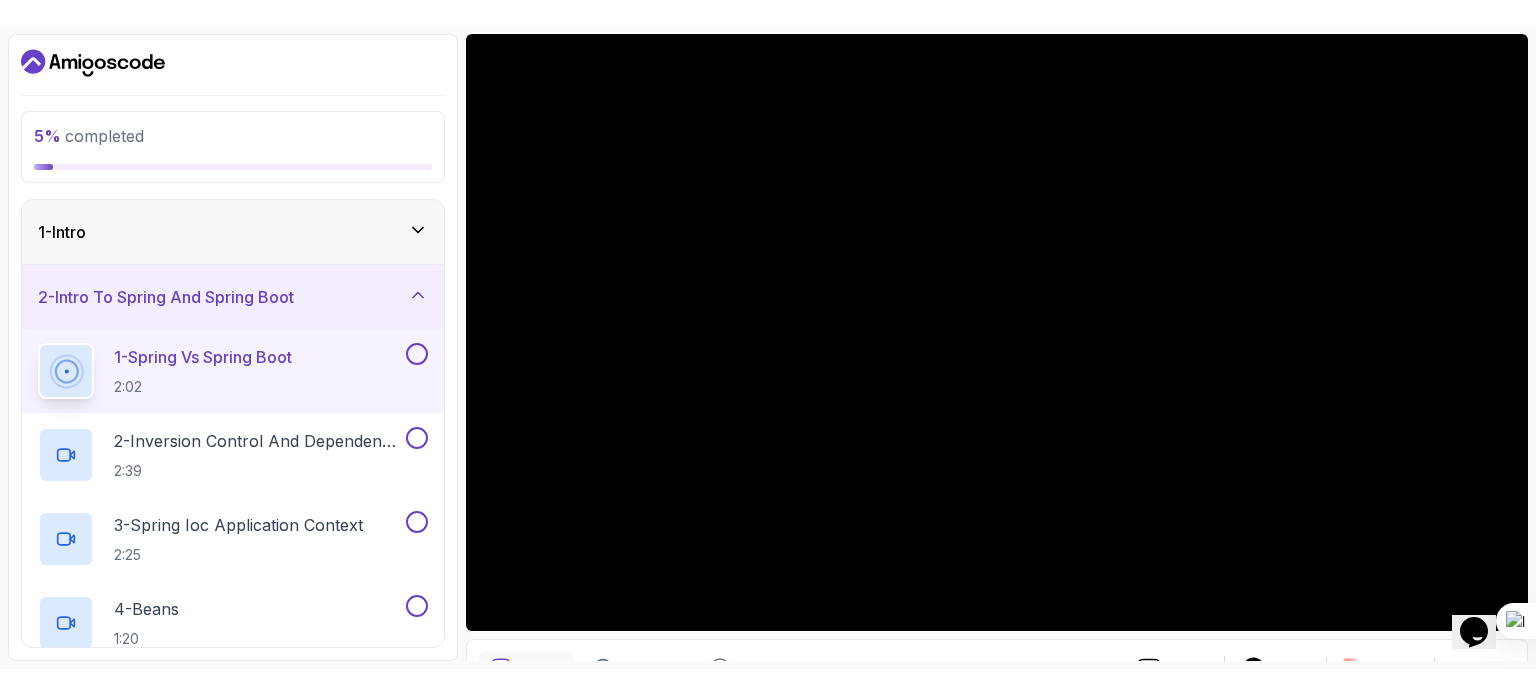 scroll, scrollTop: 170, scrollLeft: 0, axis: vertical 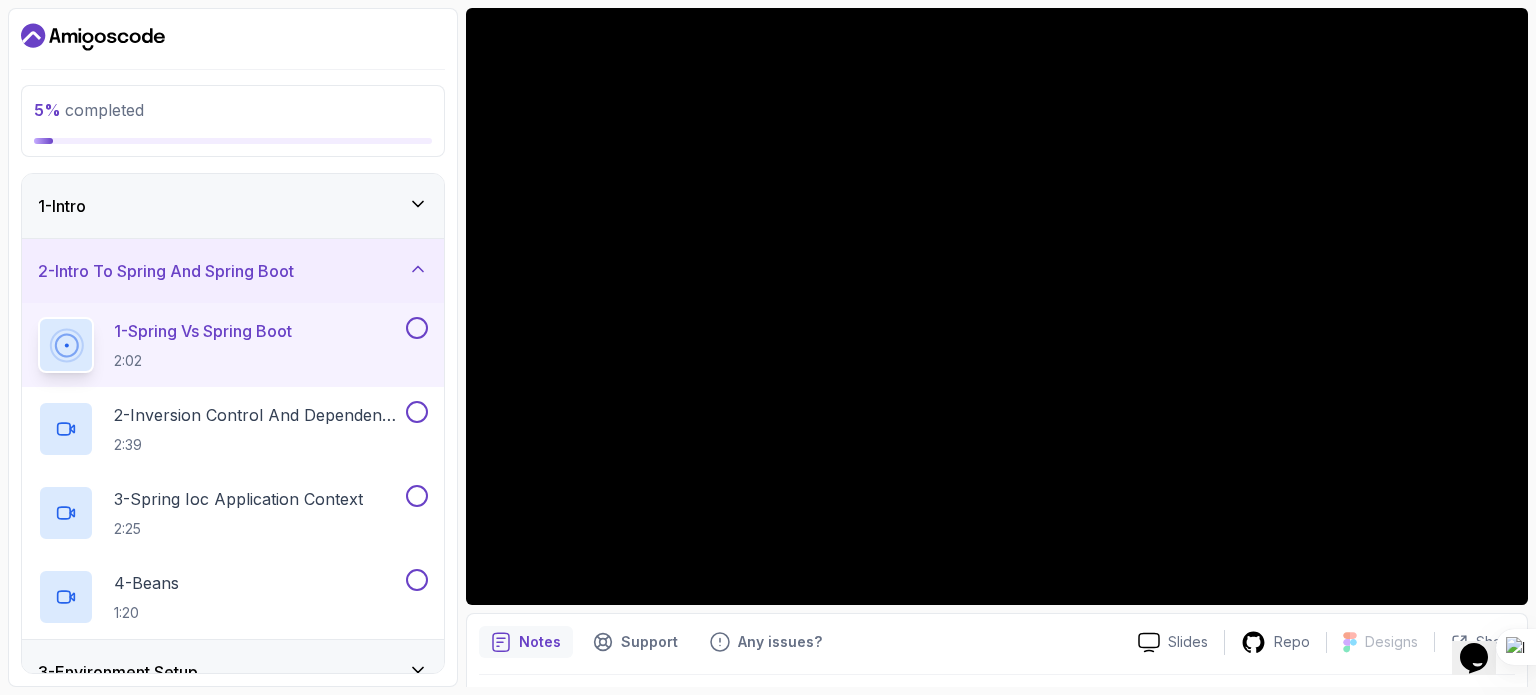 click on "Notes" at bounding box center (540, 642) 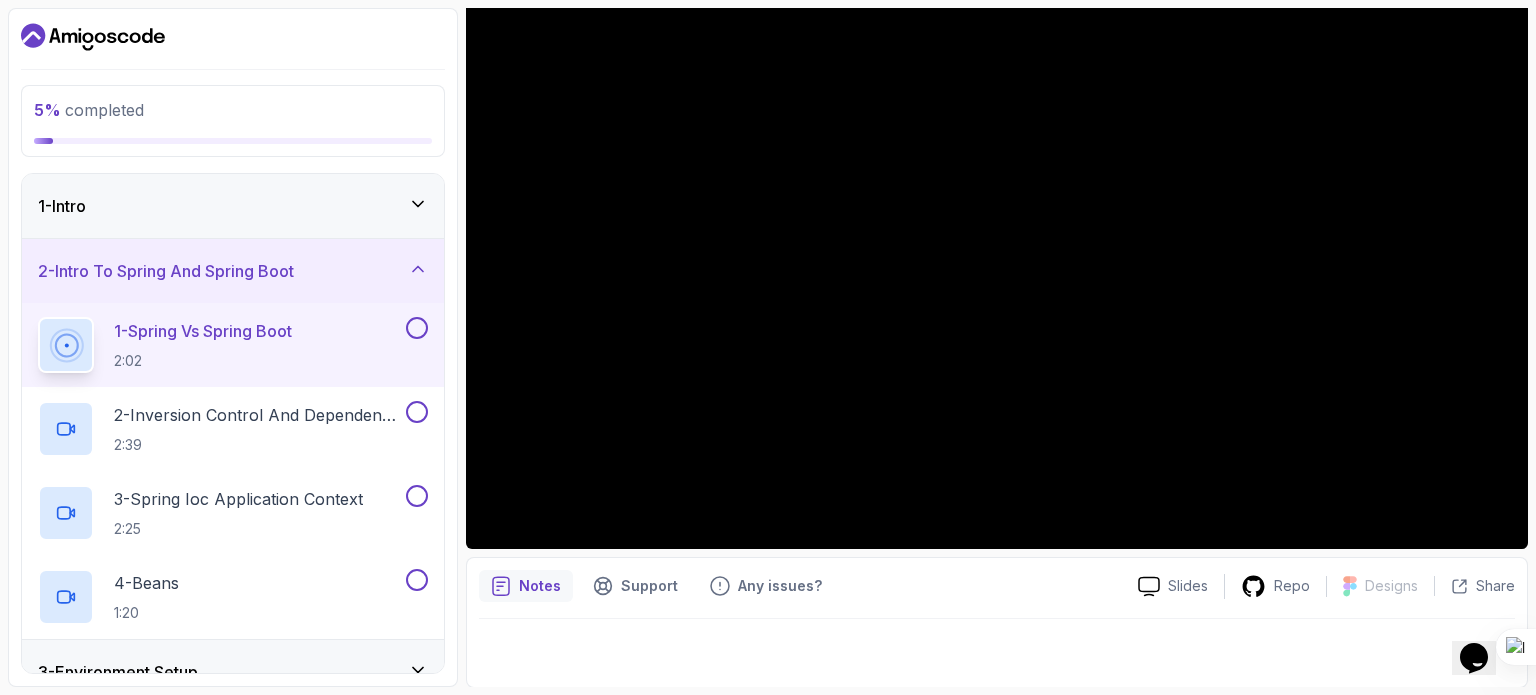 click on "Notes" at bounding box center (540, 586) 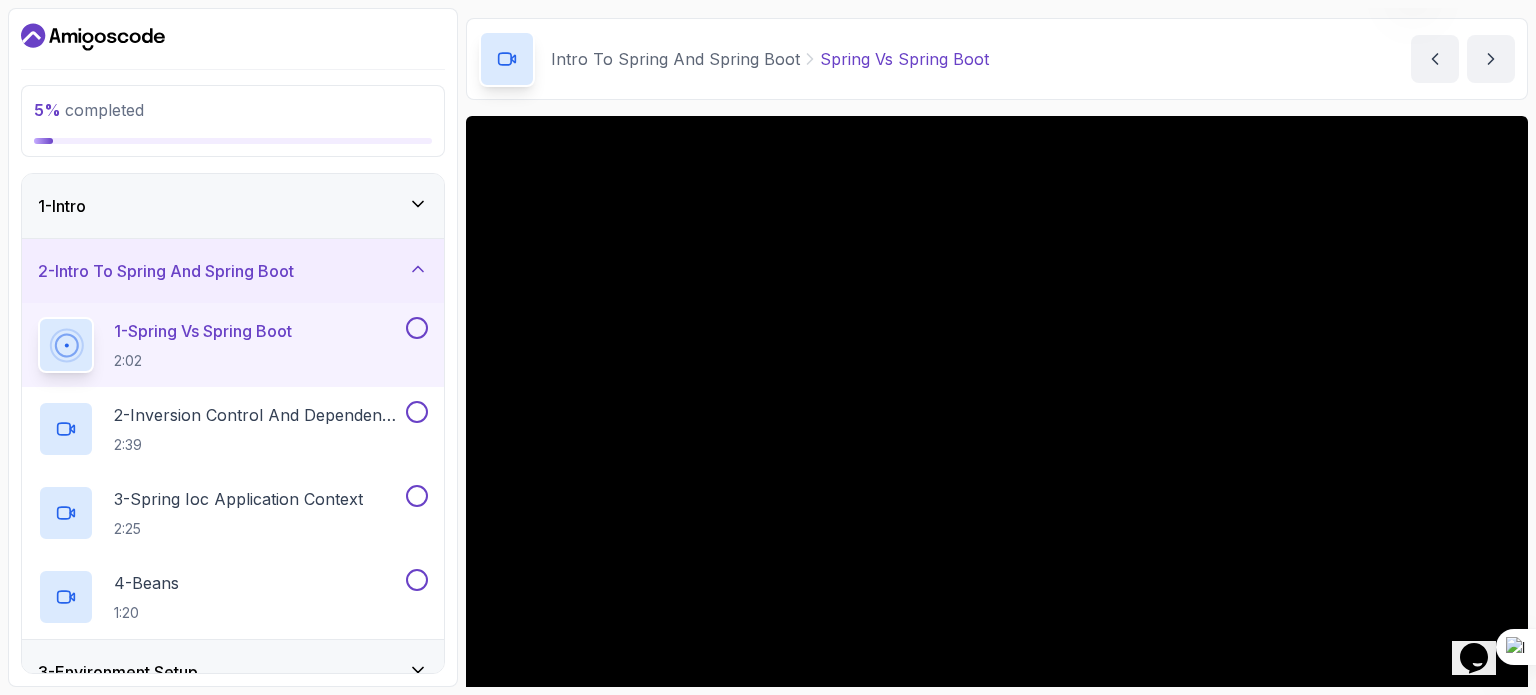 scroll, scrollTop: 226, scrollLeft: 0, axis: vertical 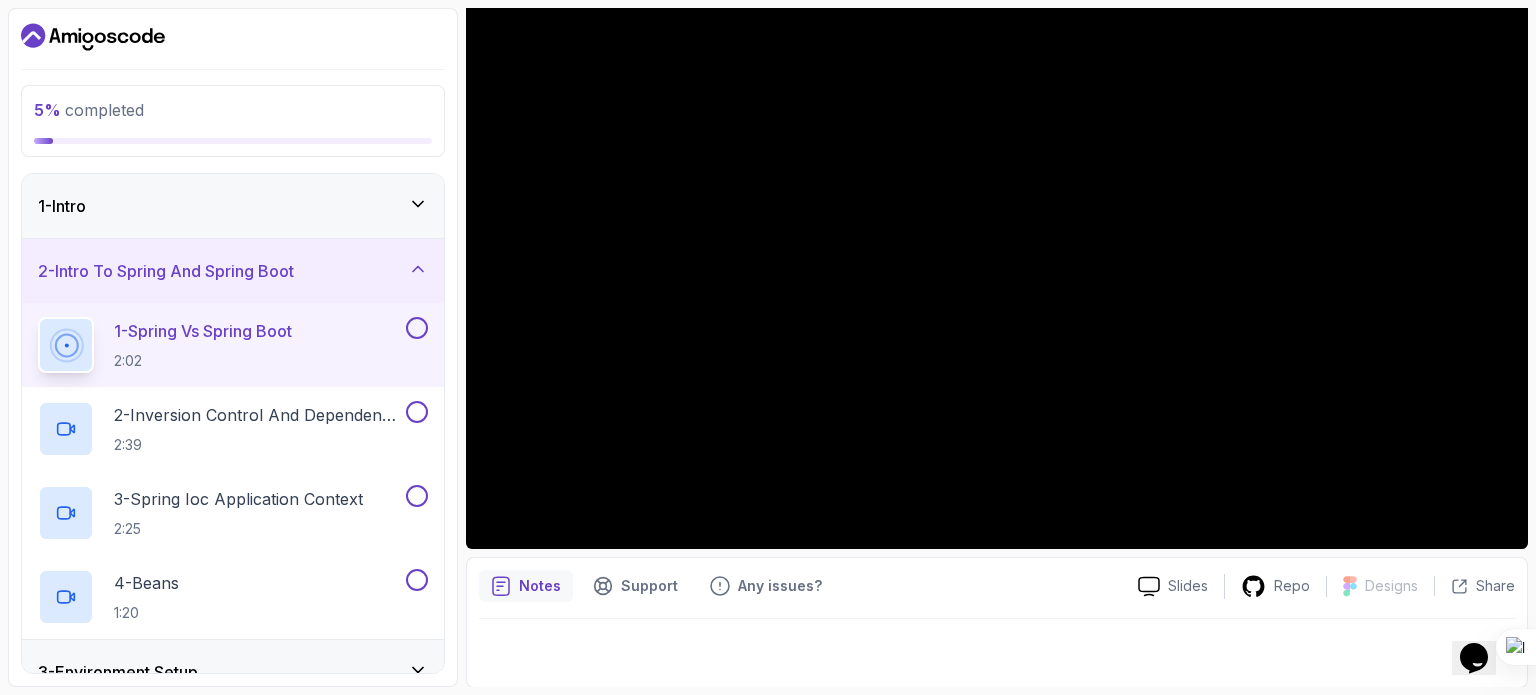 click at bounding box center (997, 647) 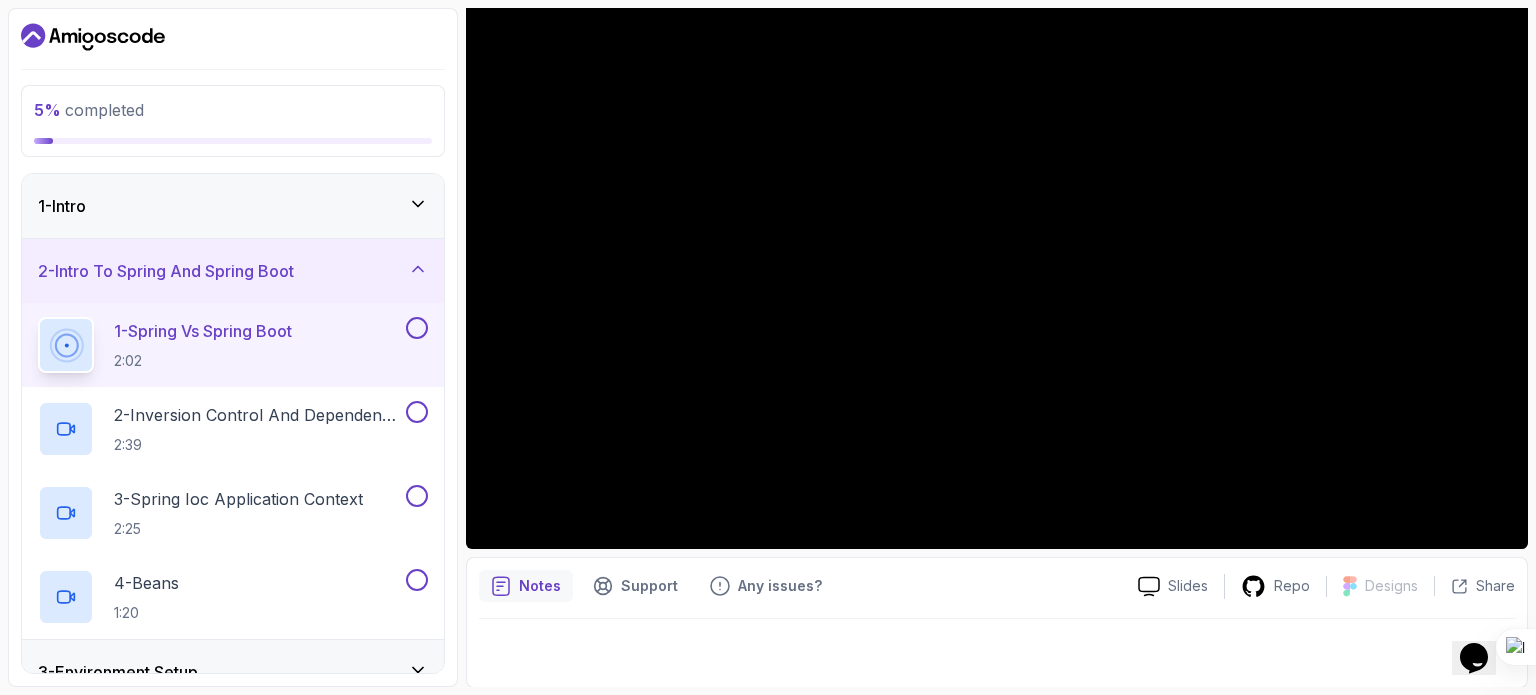 click at bounding box center [997, 647] 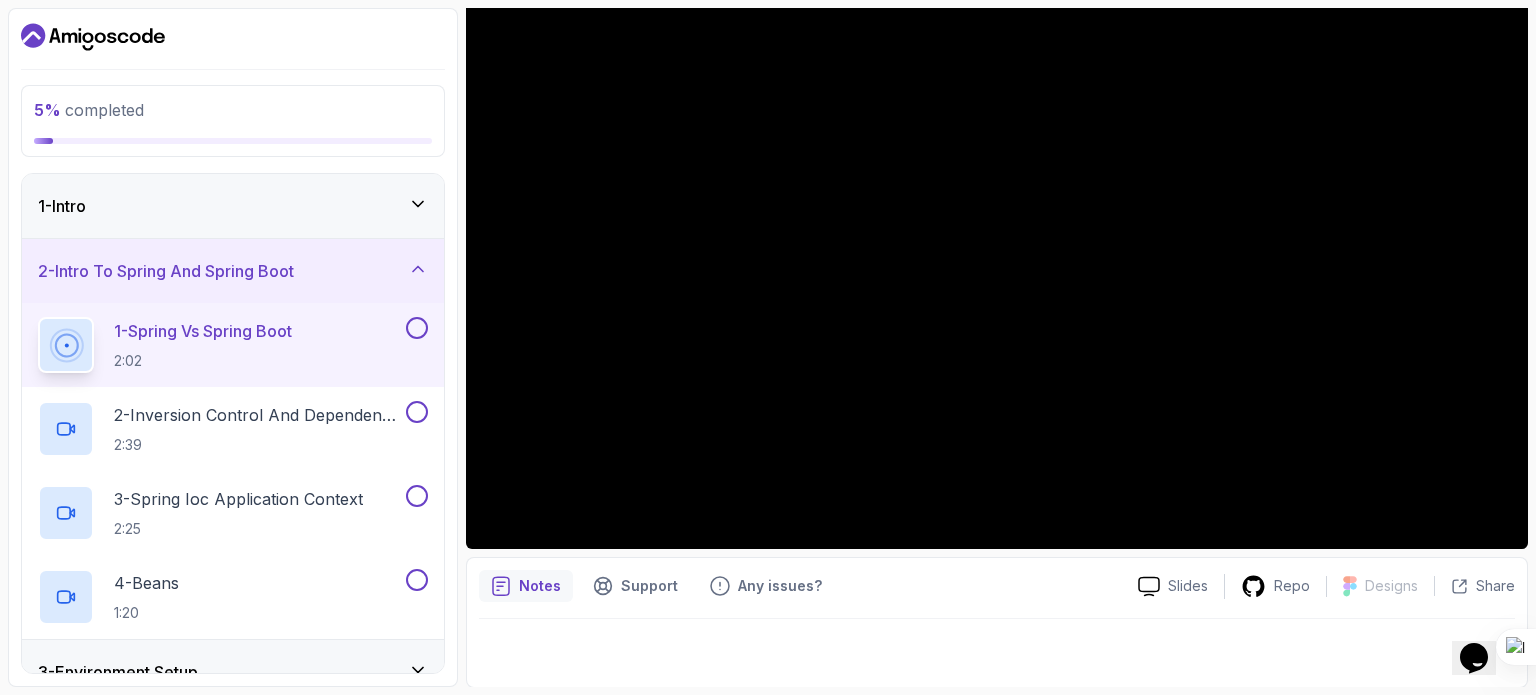 click on "Notes" at bounding box center (540, 586) 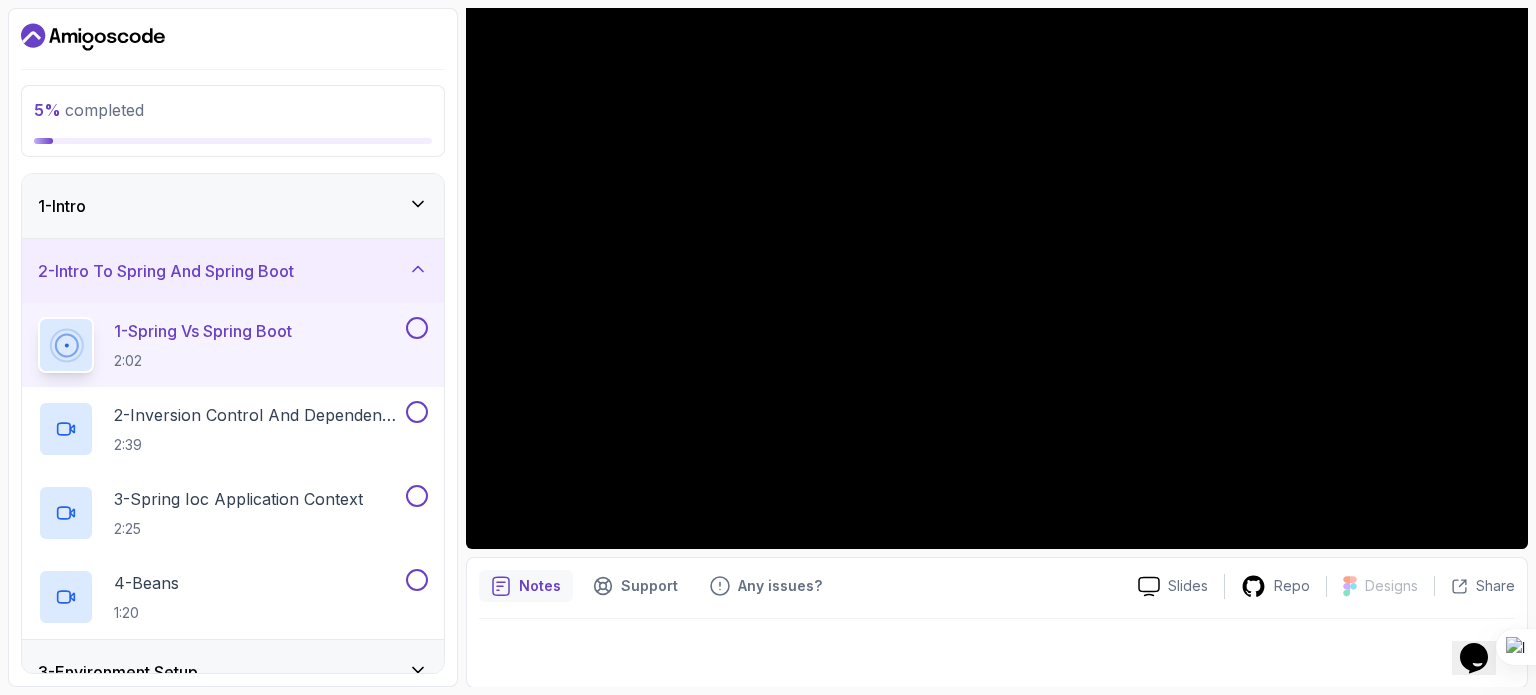 click on "Notes" at bounding box center (540, 586) 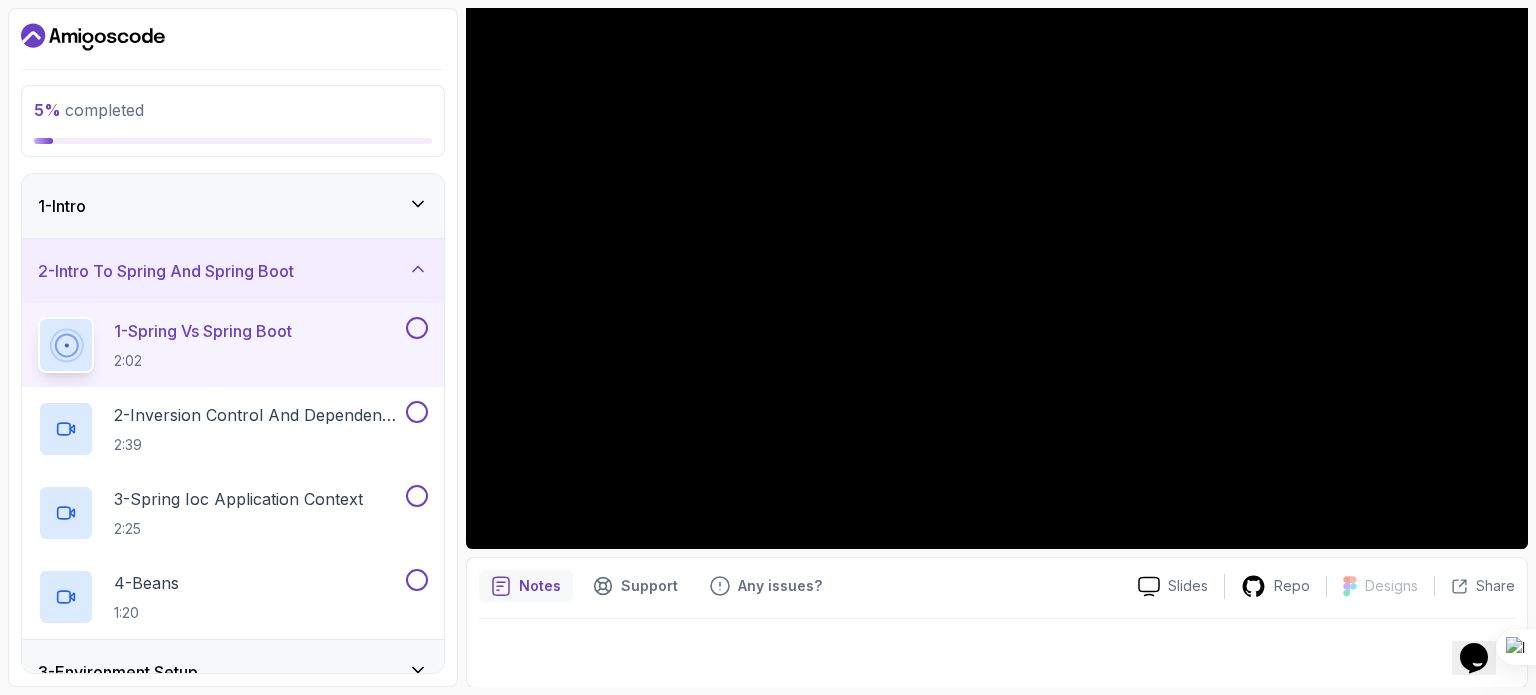 click on "Notes" at bounding box center (540, 586) 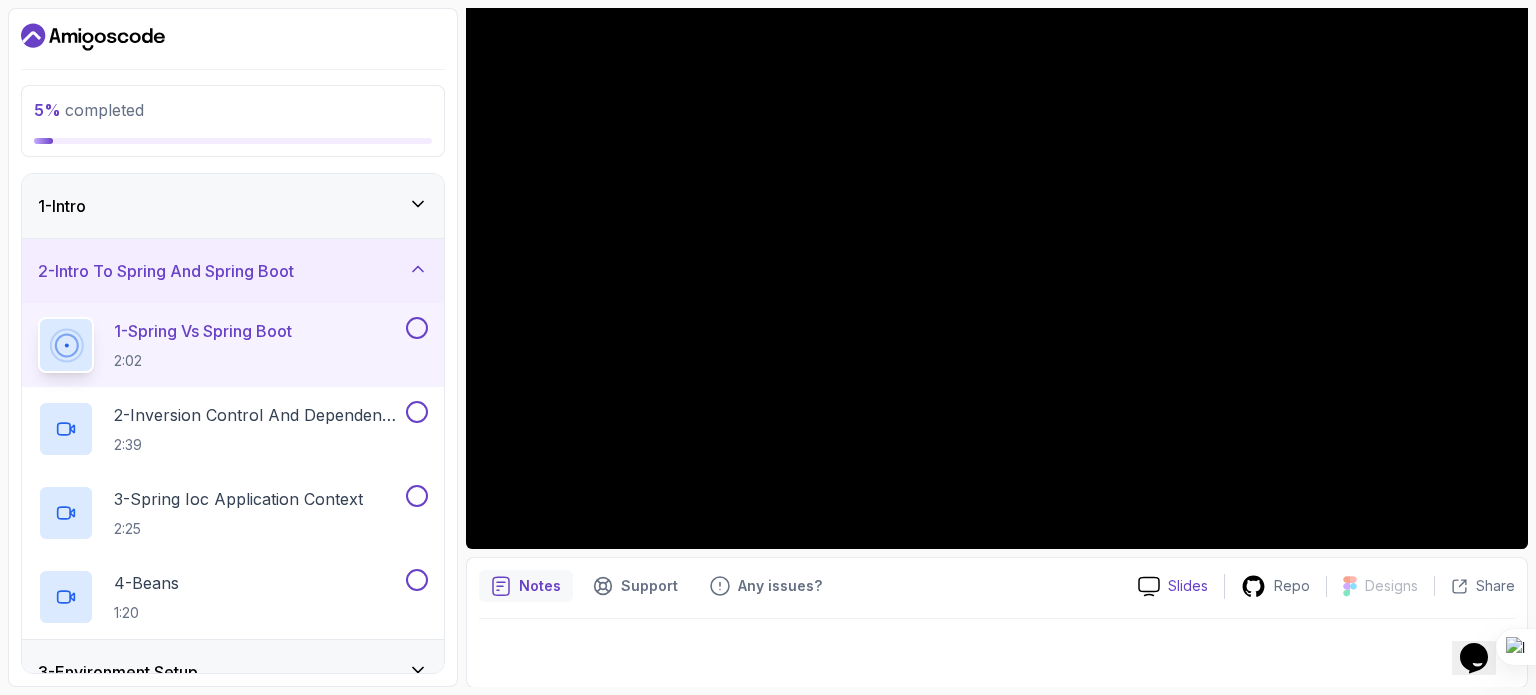 click on "Slides" at bounding box center [1188, 586] 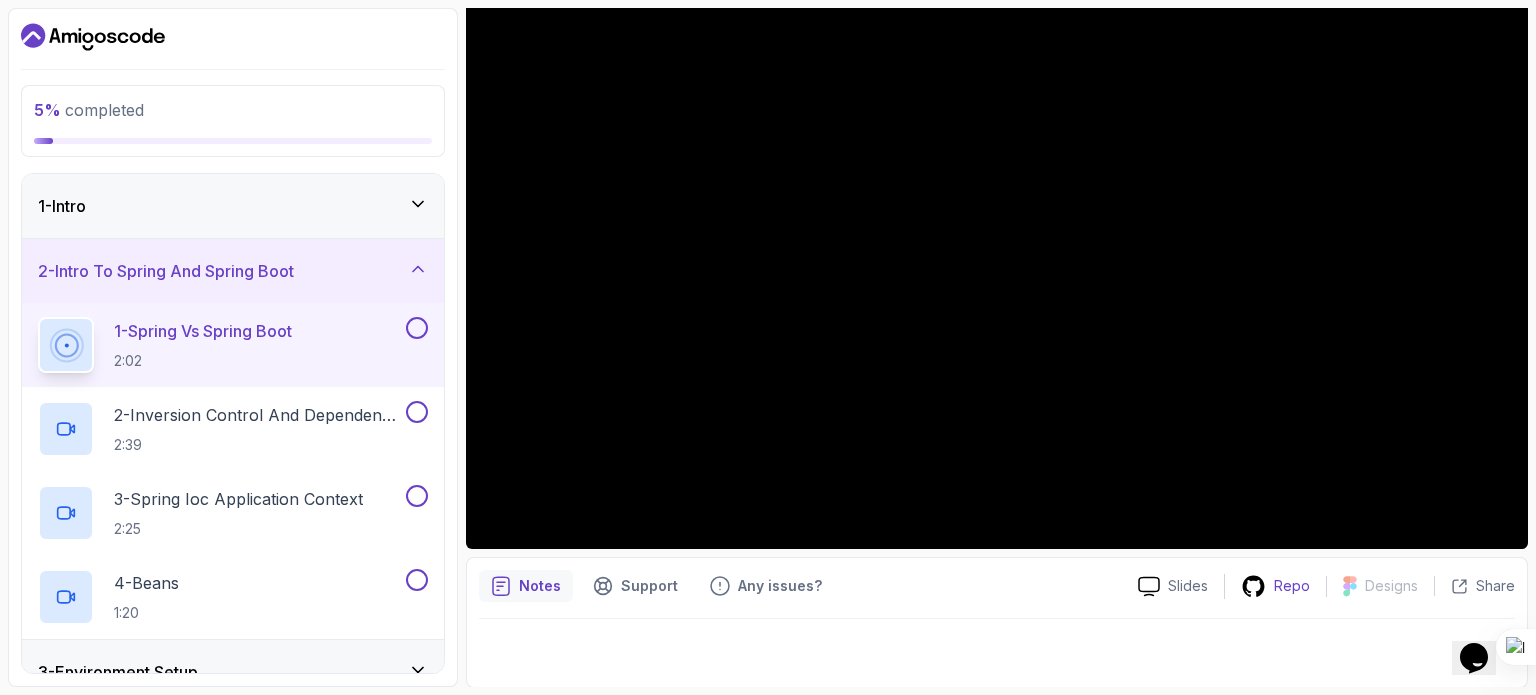 click on "Repo" at bounding box center [1292, 586] 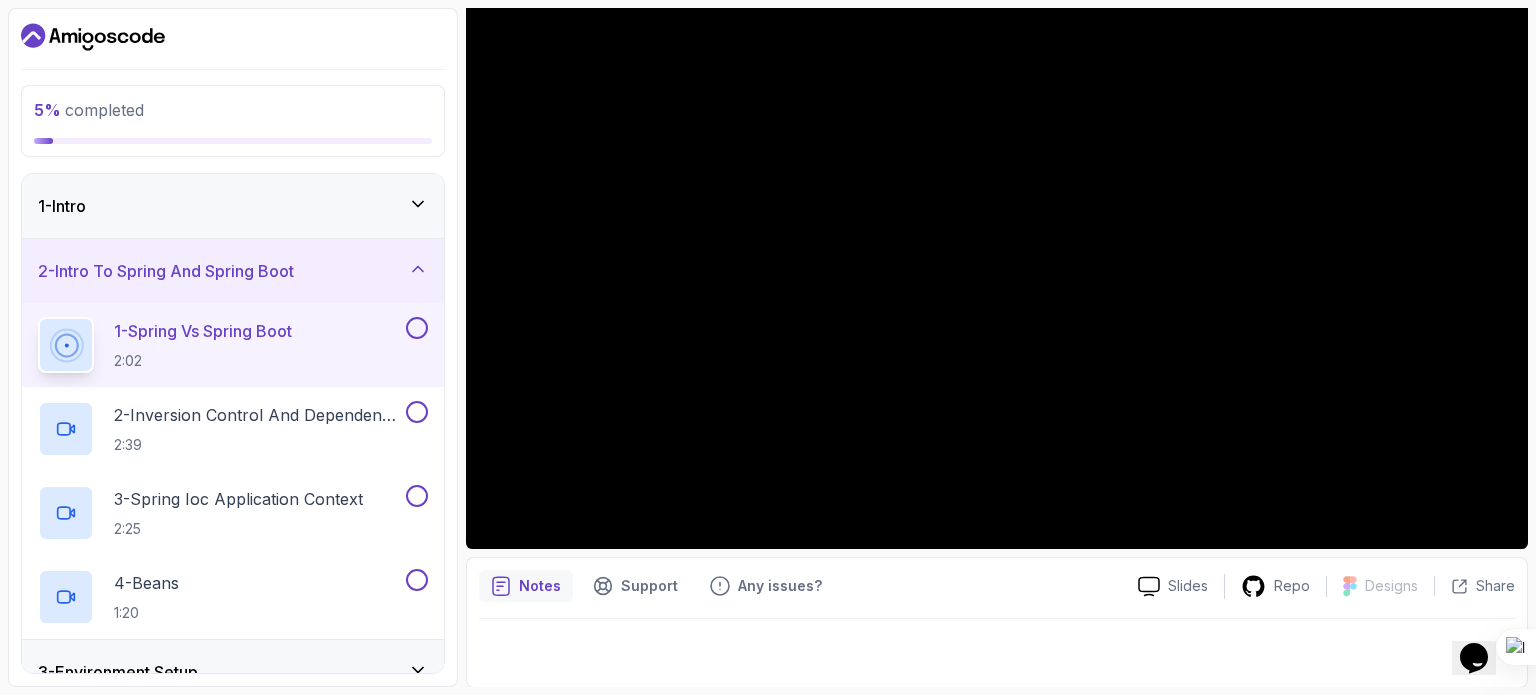 click on "Notes" at bounding box center (526, 586) 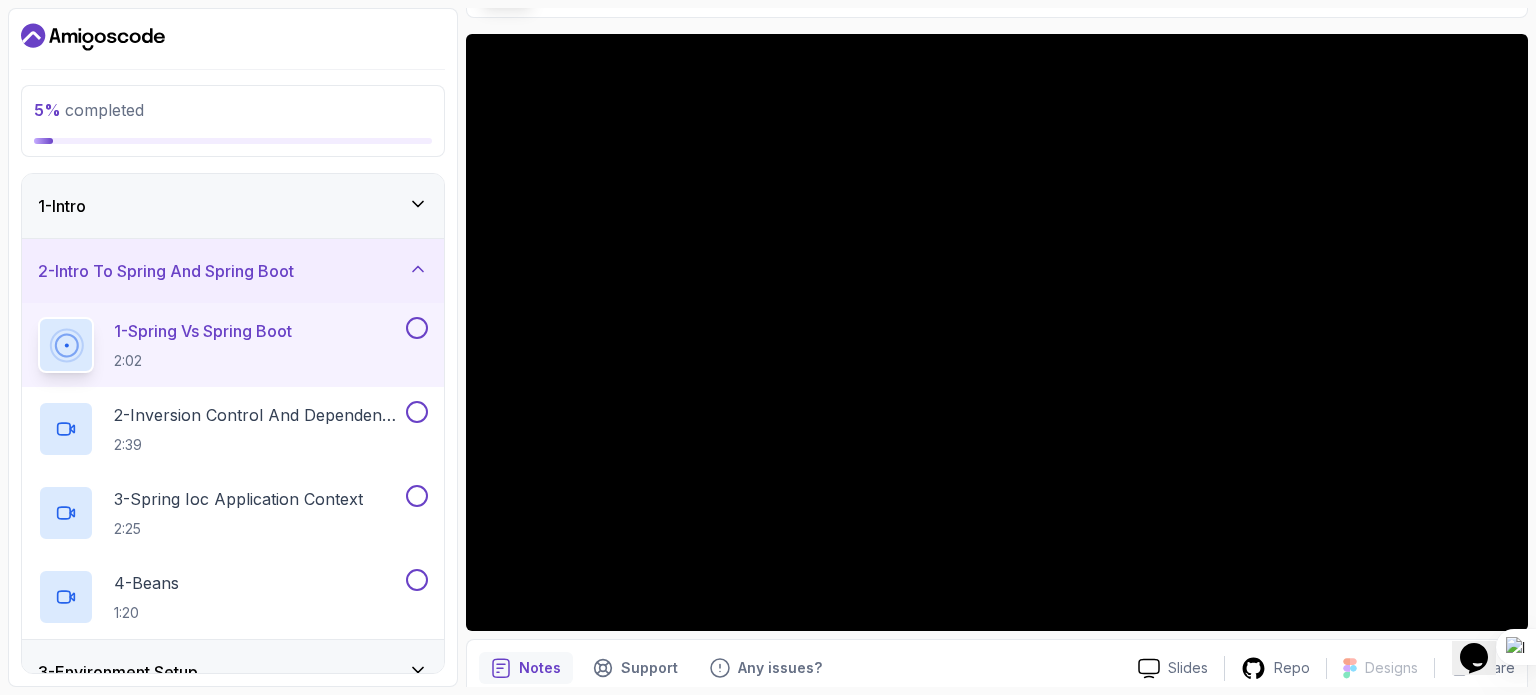 scroll, scrollTop: 143, scrollLeft: 0, axis: vertical 